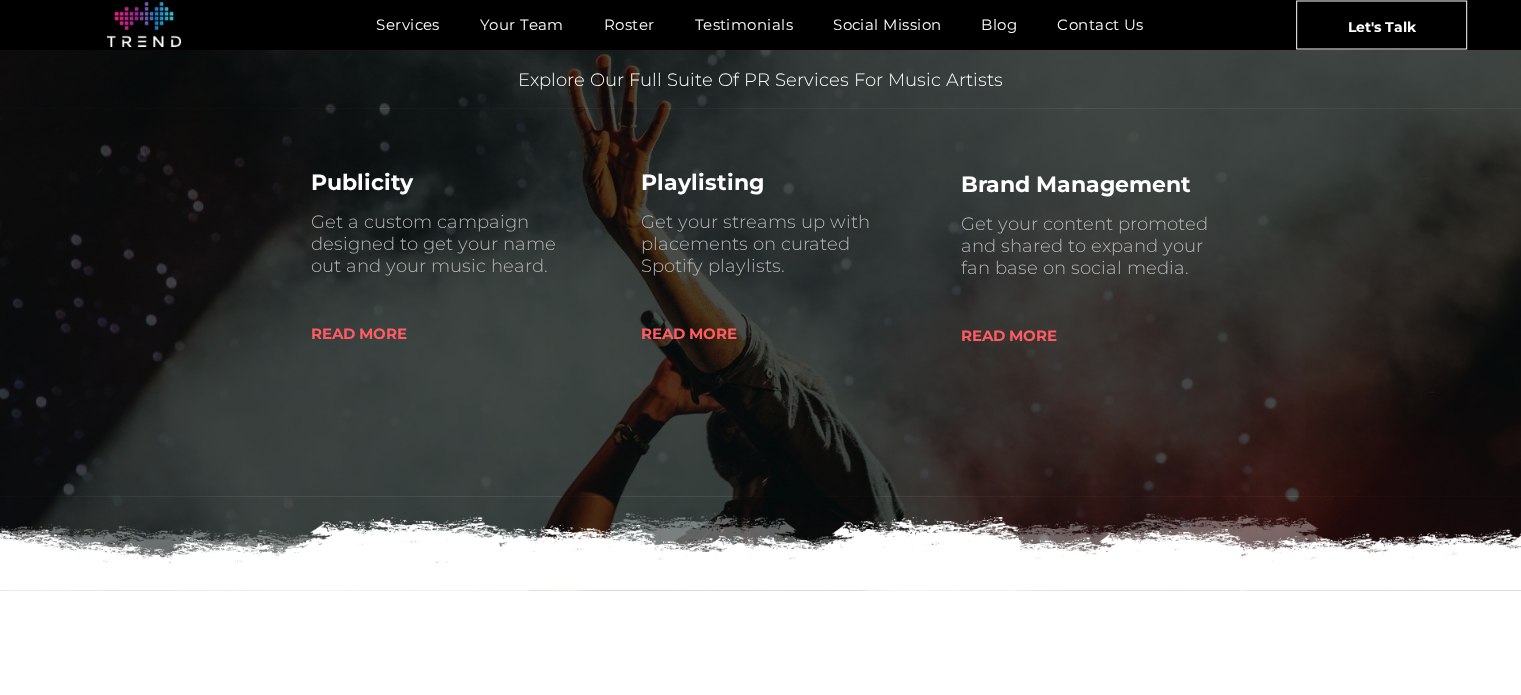 scroll, scrollTop: 897, scrollLeft: 0, axis: vertical 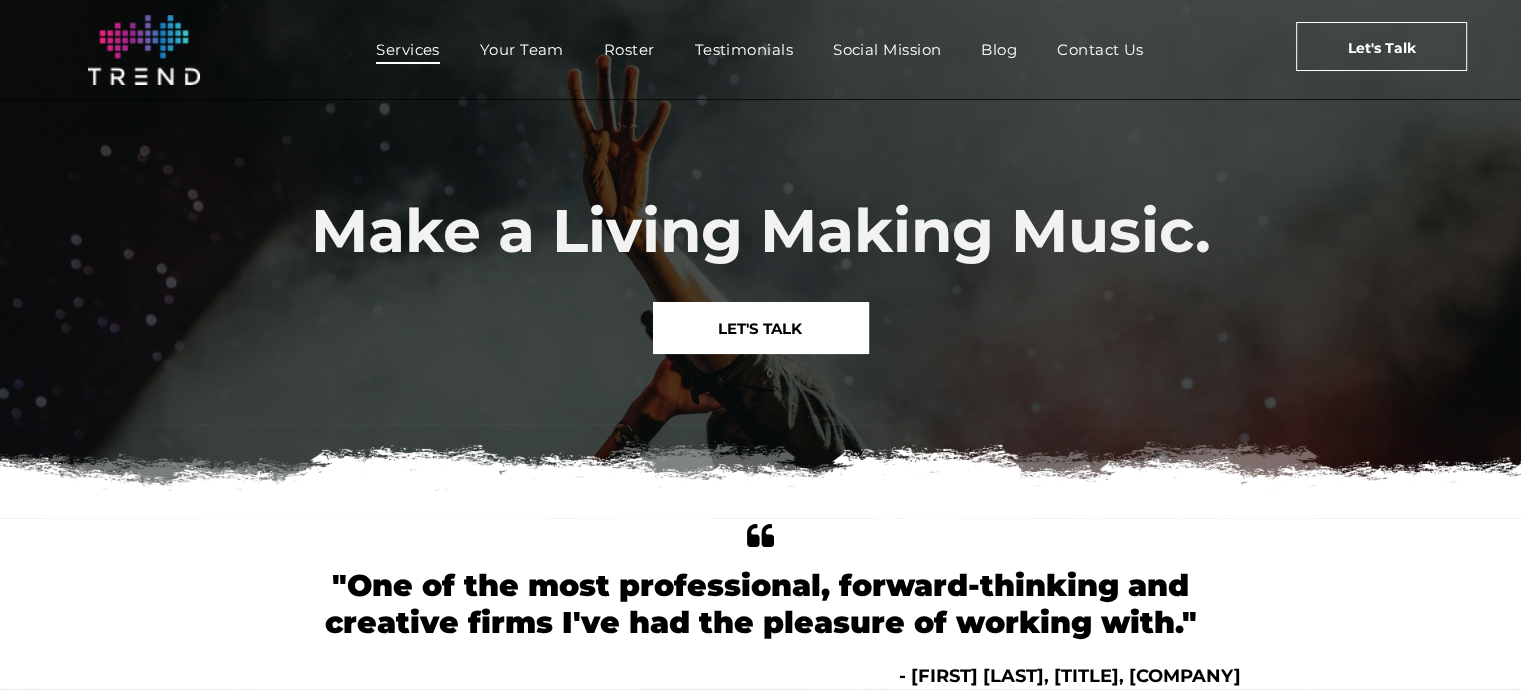 click on "Services" at bounding box center [408, 49] 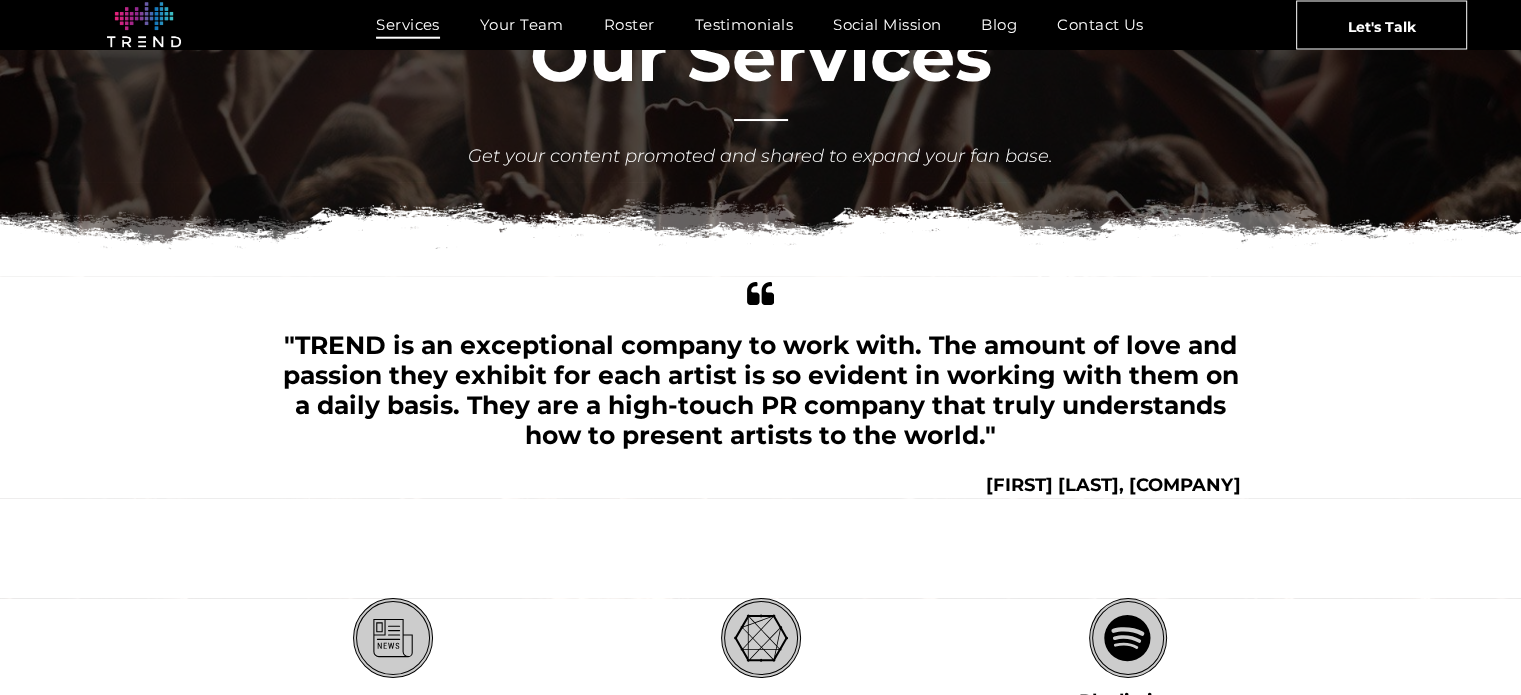 scroll, scrollTop: 0, scrollLeft: 0, axis: both 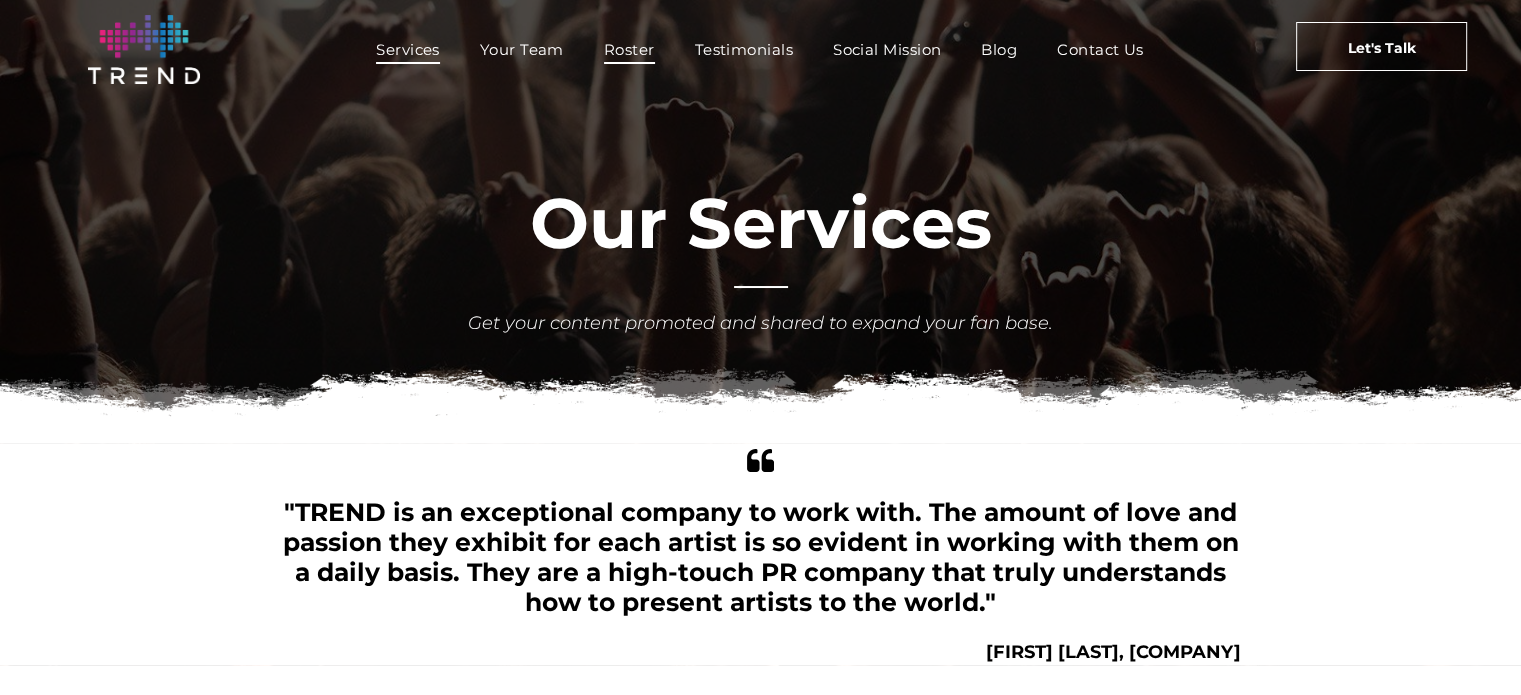 click on "Roster" at bounding box center [629, 49] 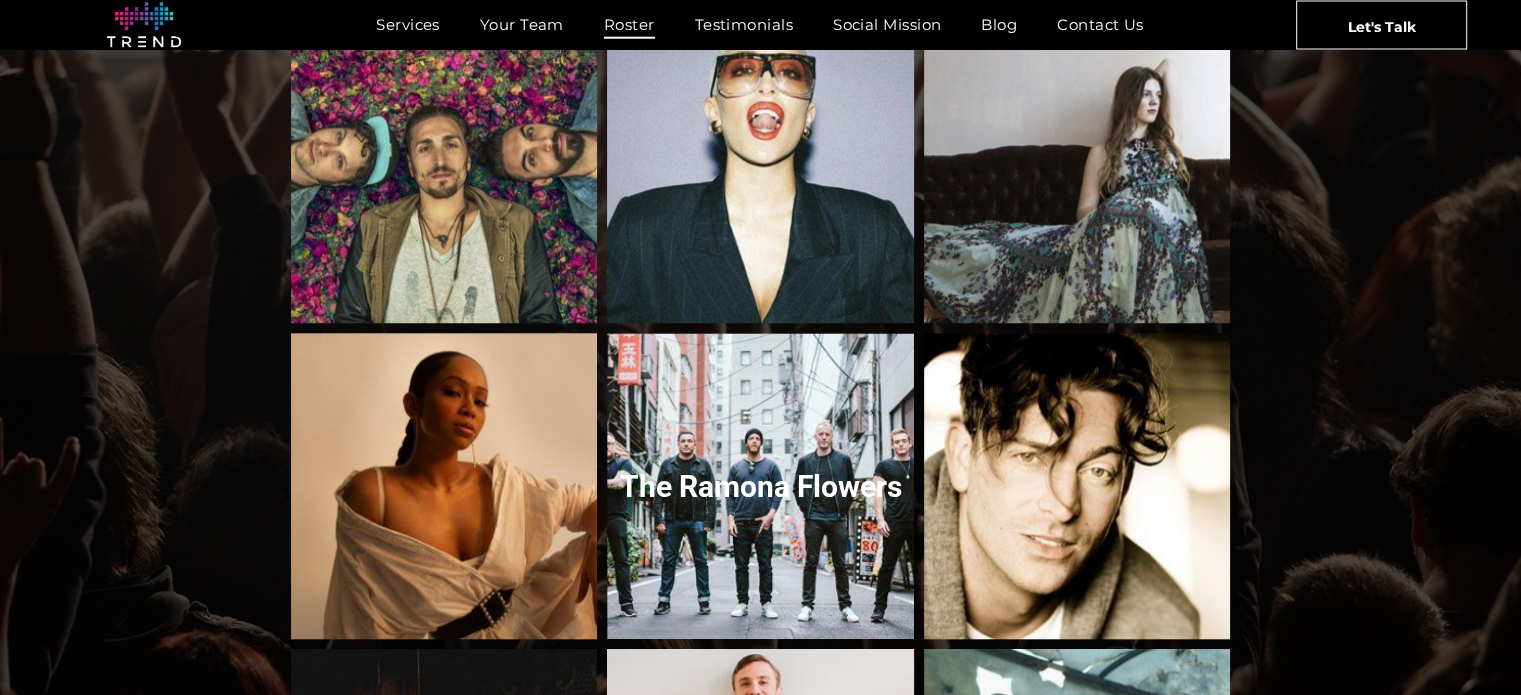 scroll, scrollTop: 2274, scrollLeft: 0, axis: vertical 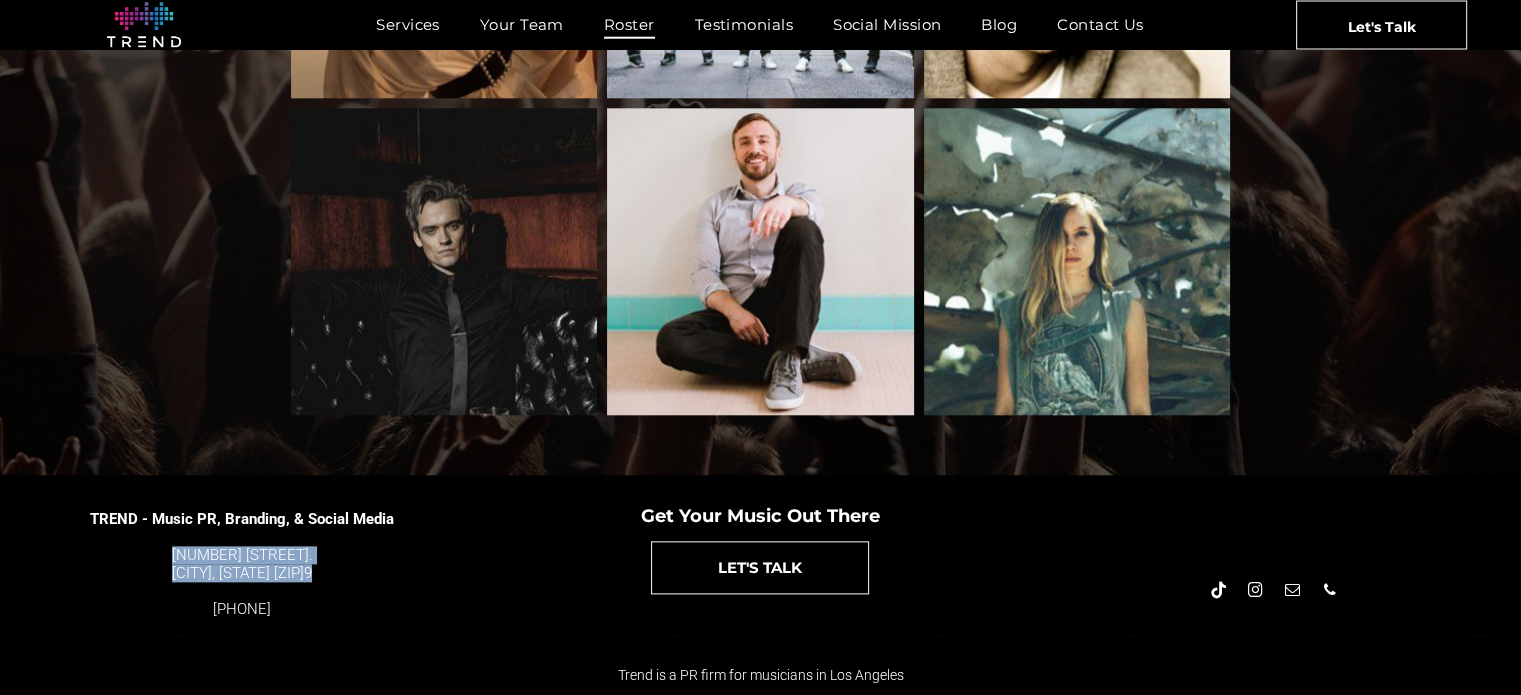 drag, startPoint x: 336, startPoint y: 577, endPoint x: 174, endPoint y: 546, distance: 164.93938 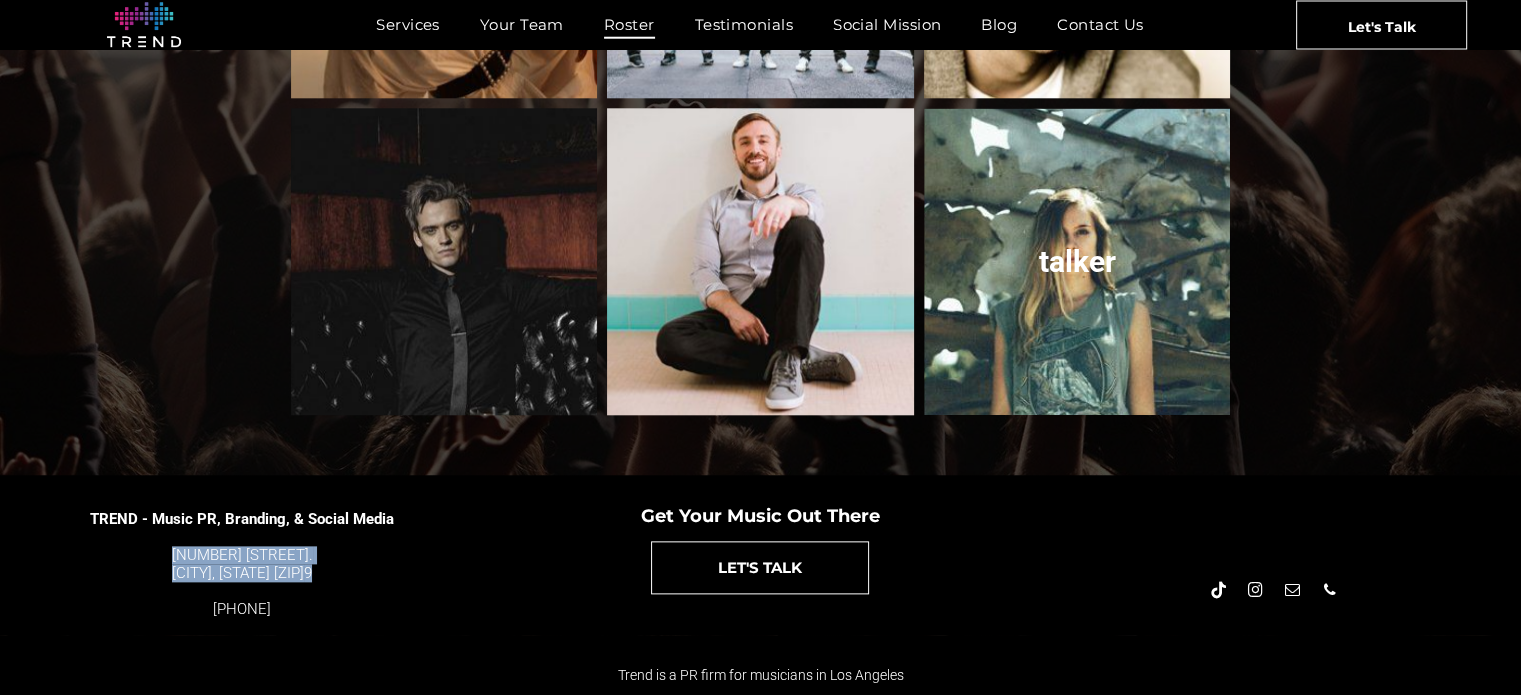 copy on "4889 Melrose Ave. Los Angeles, CA 9002 9" 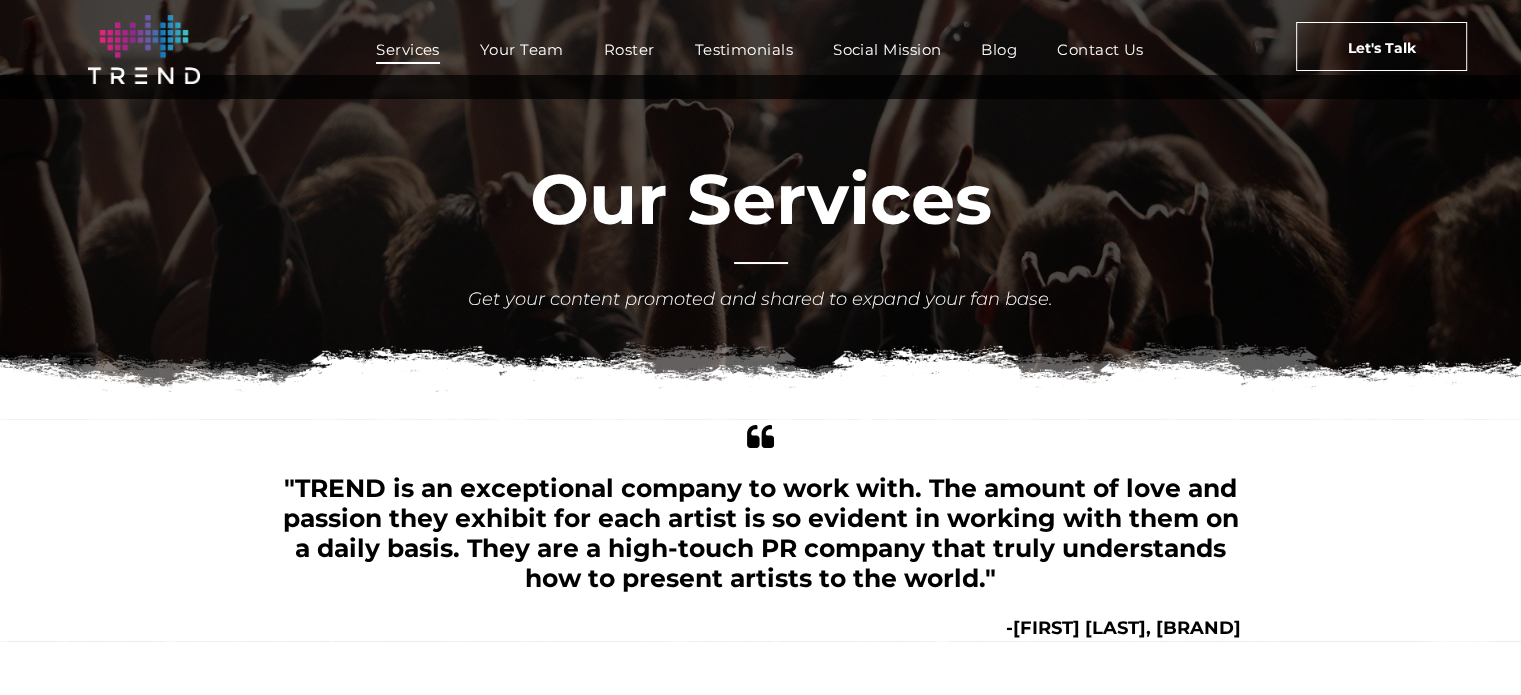 scroll, scrollTop: 0, scrollLeft: 0, axis: both 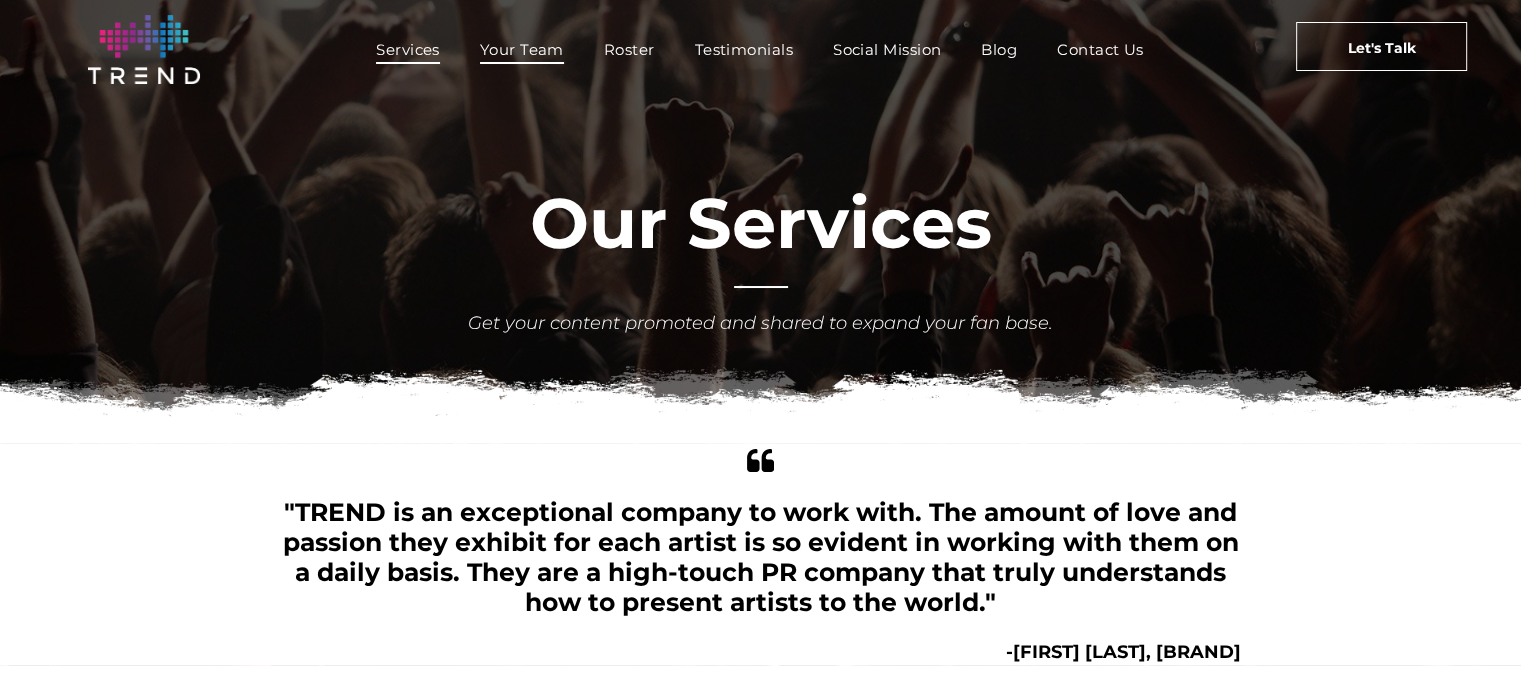 click on "Your Team" at bounding box center (522, 49) 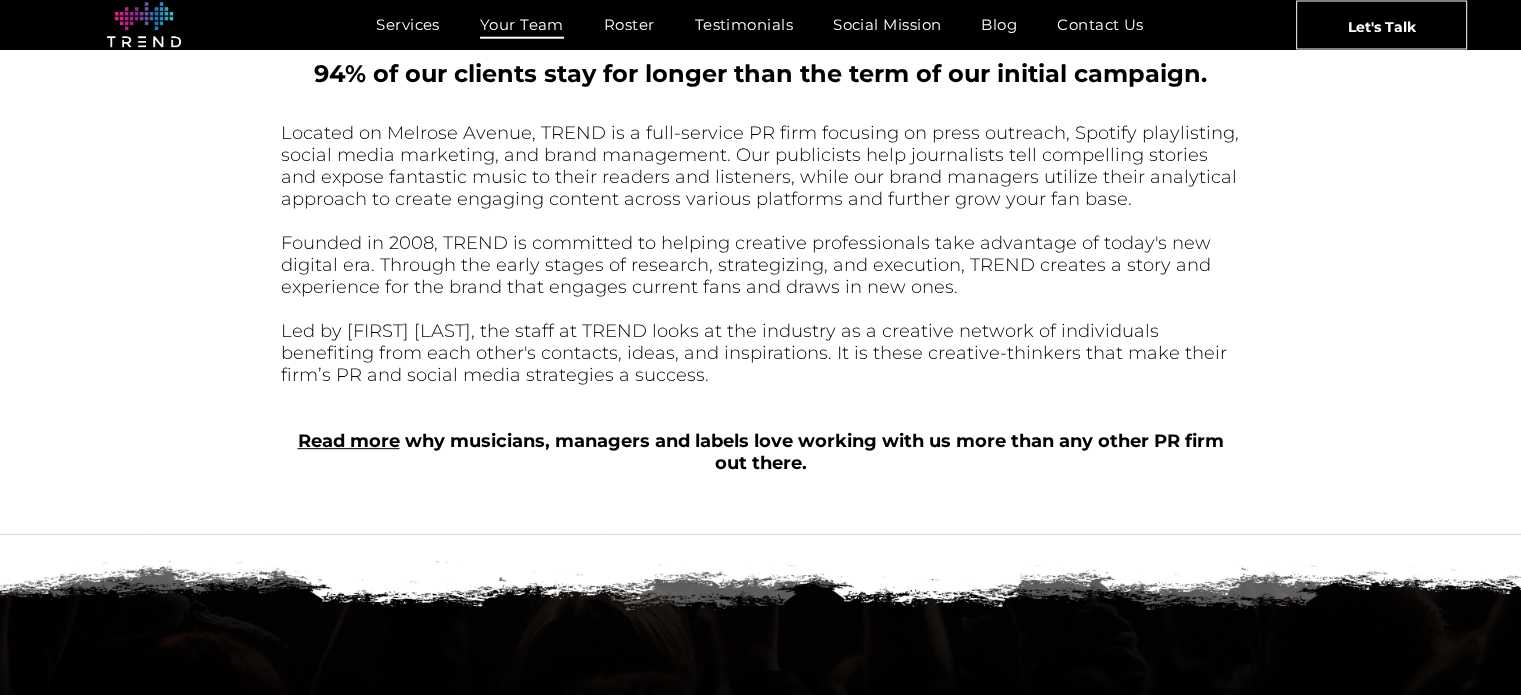 scroll, scrollTop: 516, scrollLeft: 0, axis: vertical 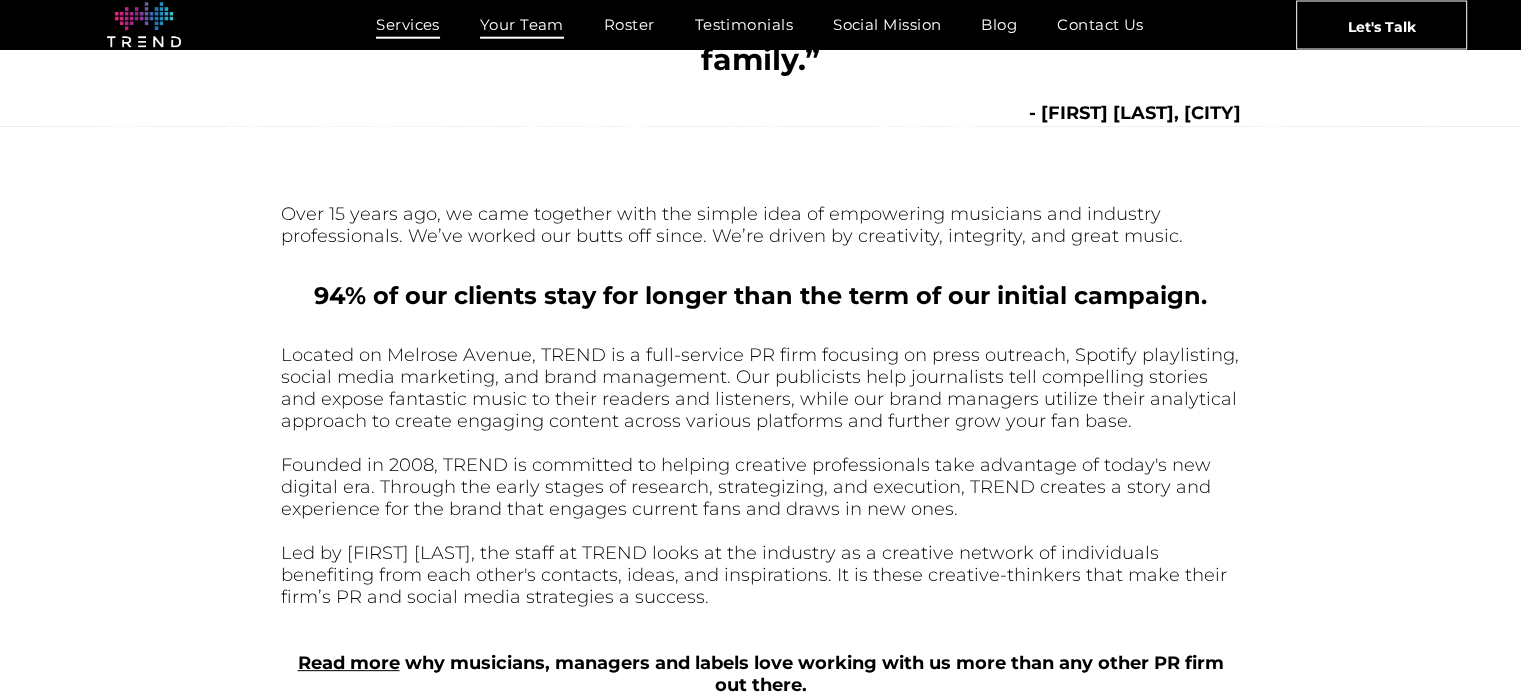 click on "Services" at bounding box center (408, 24) 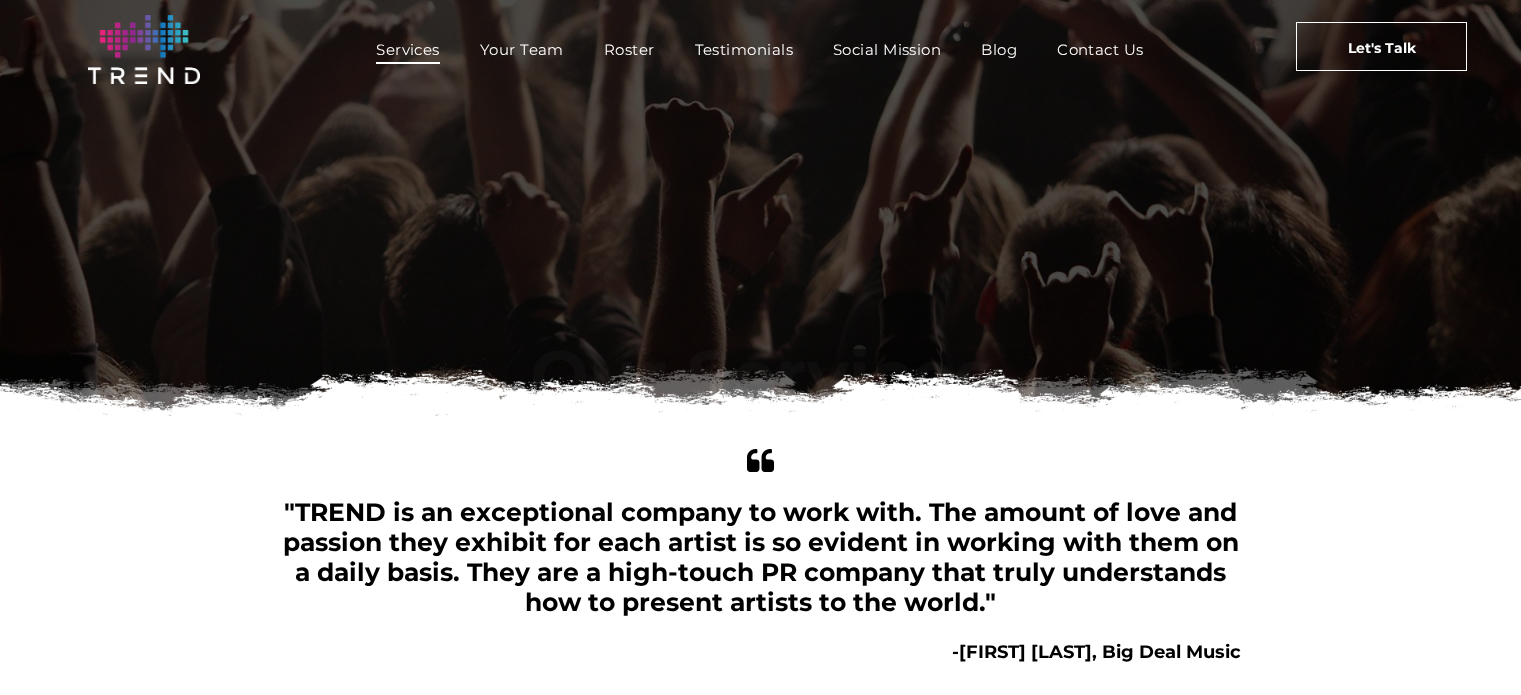 scroll, scrollTop: 0, scrollLeft: 0, axis: both 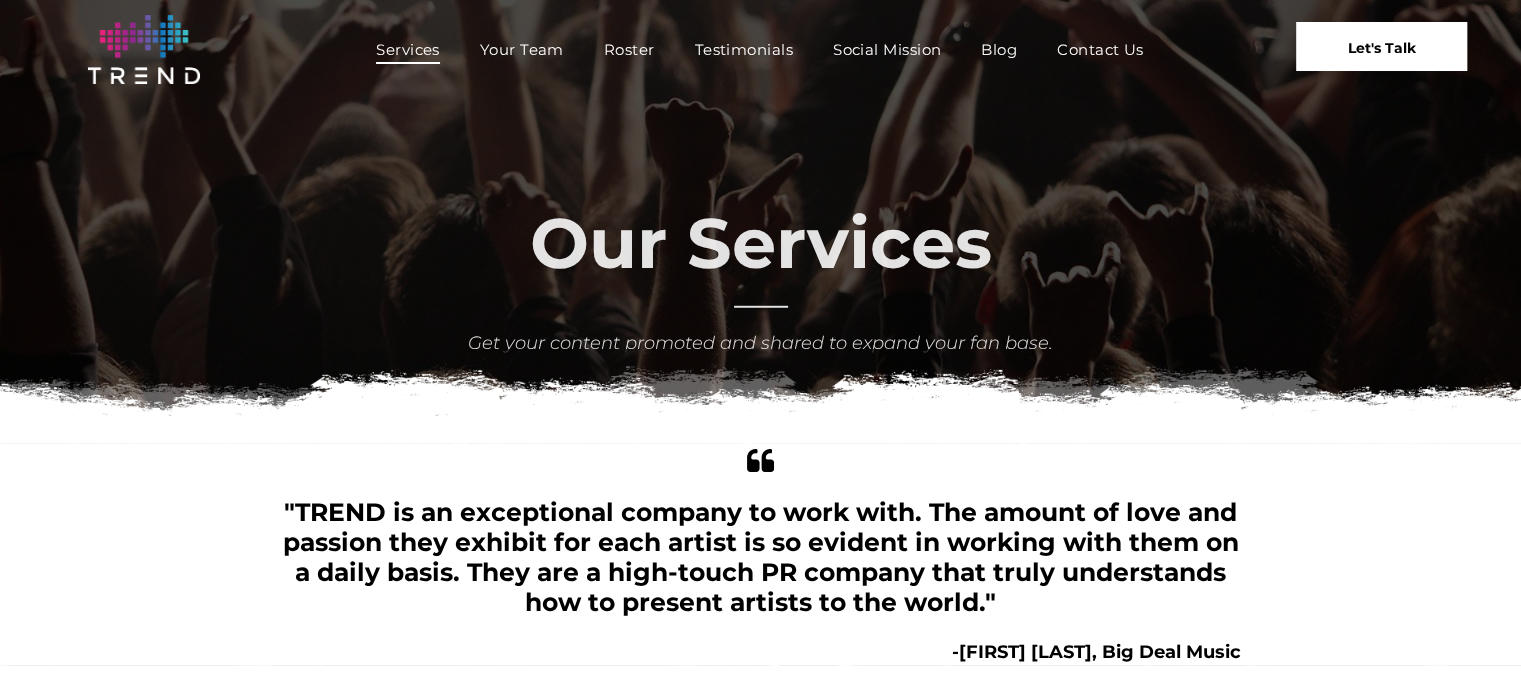 click on "Let's Talk" at bounding box center [1382, 48] 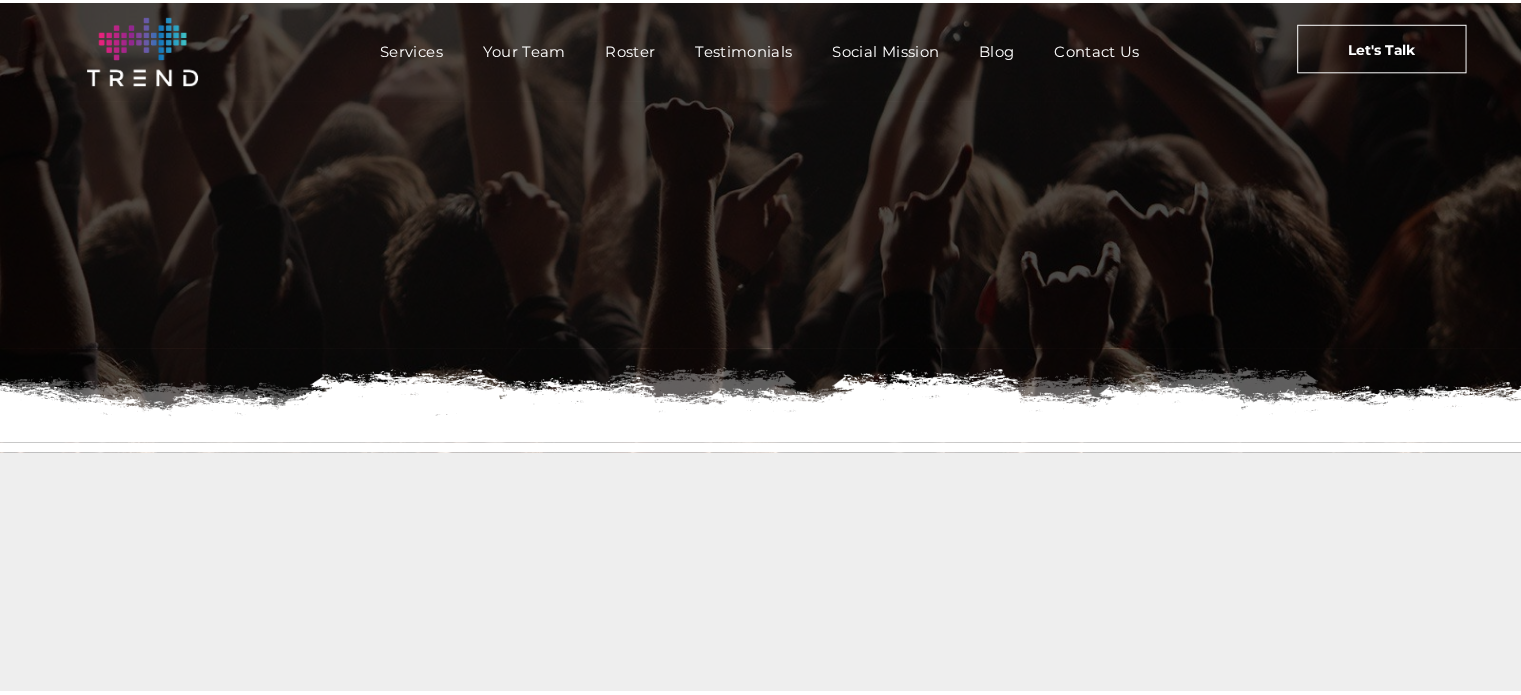 scroll, scrollTop: 0, scrollLeft: 0, axis: both 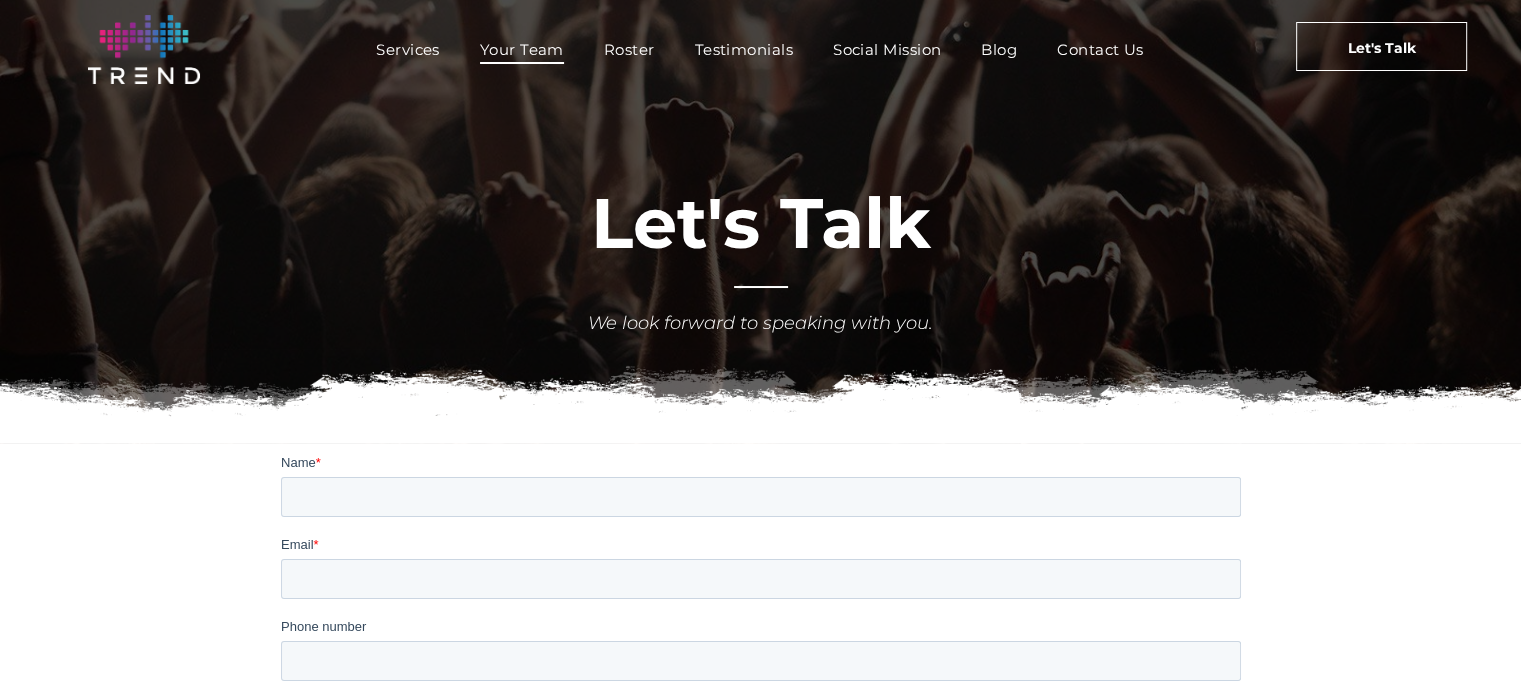 click on "Your Team" at bounding box center [522, 49] 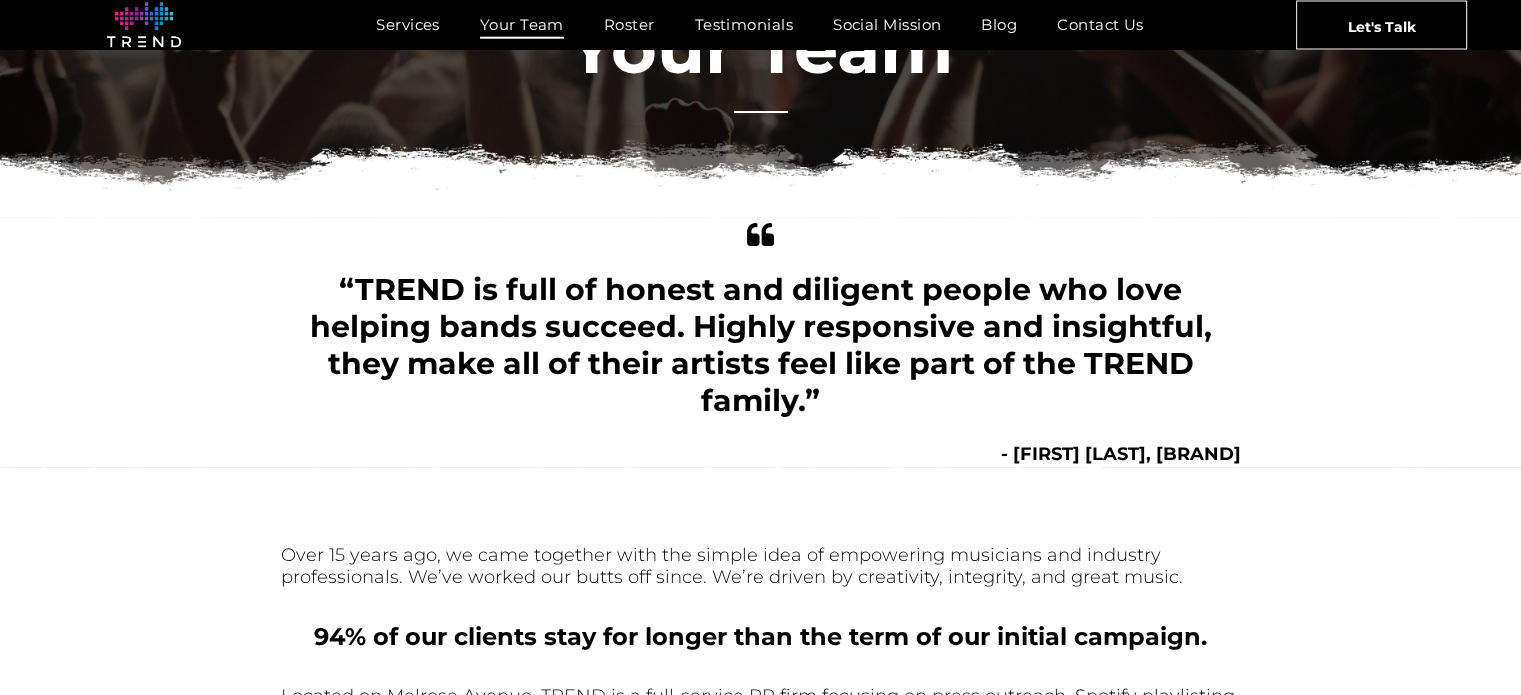 scroll, scrollTop: 0, scrollLeft: 0, axis: both 